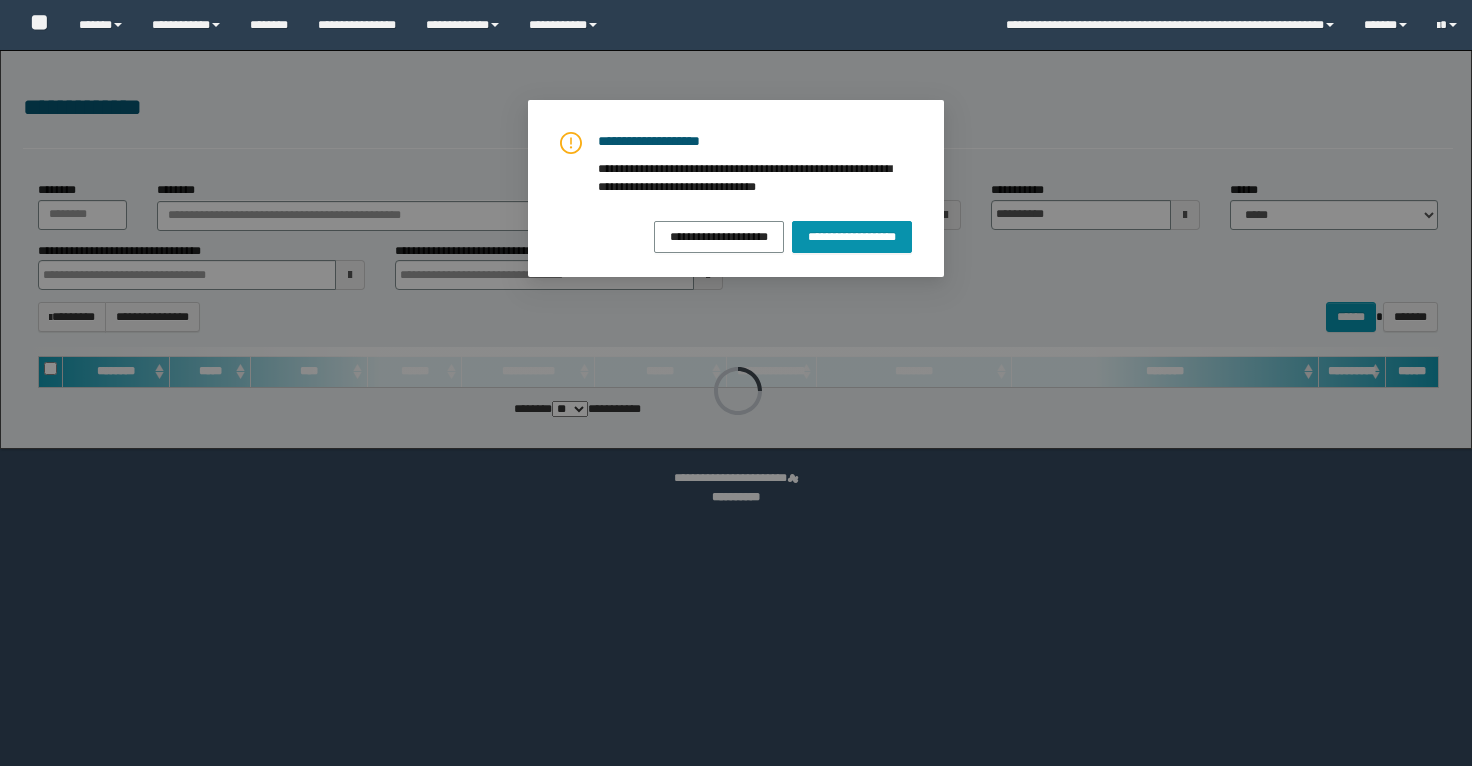 click on "**********" at bounding box center (186, 25) 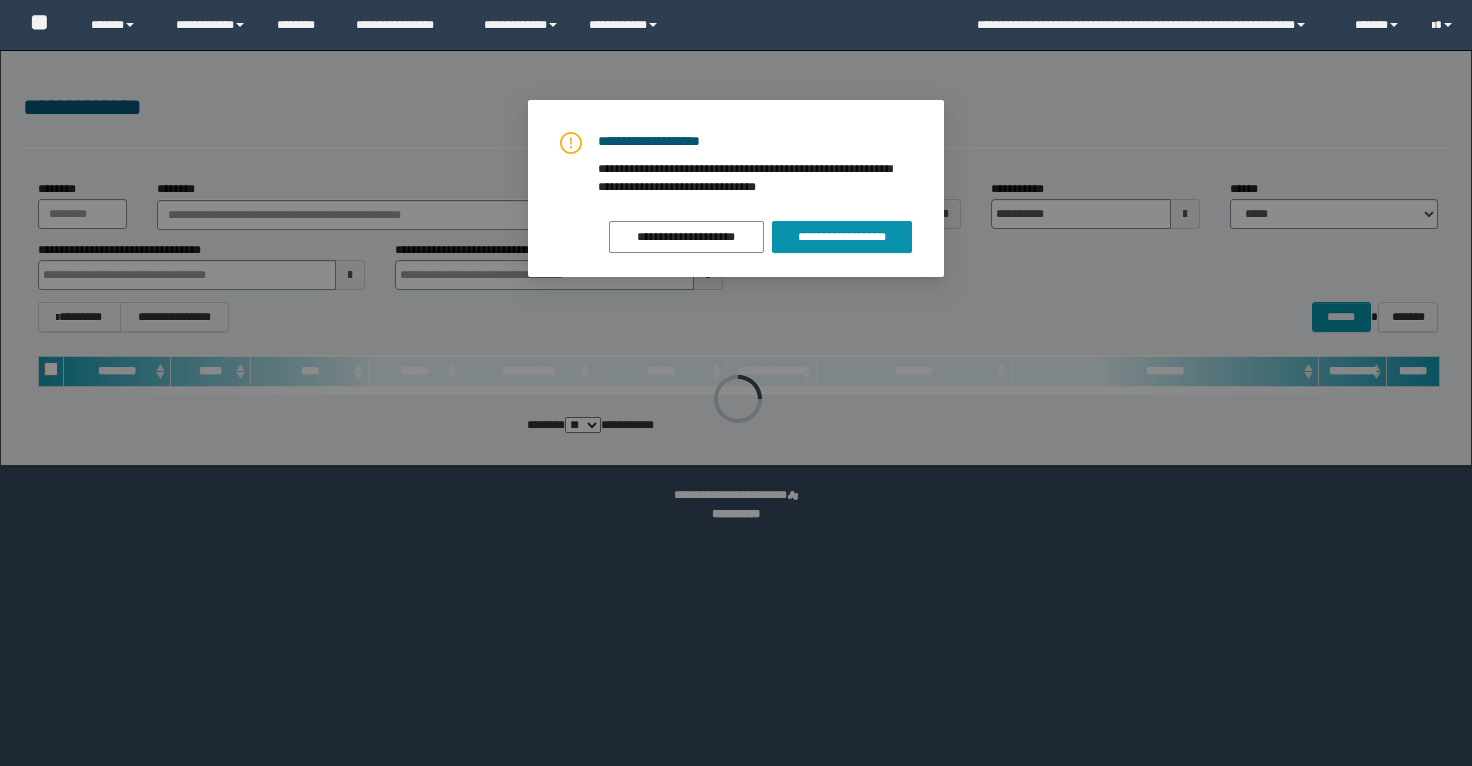 scroll, scrollTop: 0, scrollLeft: 0, axis: both 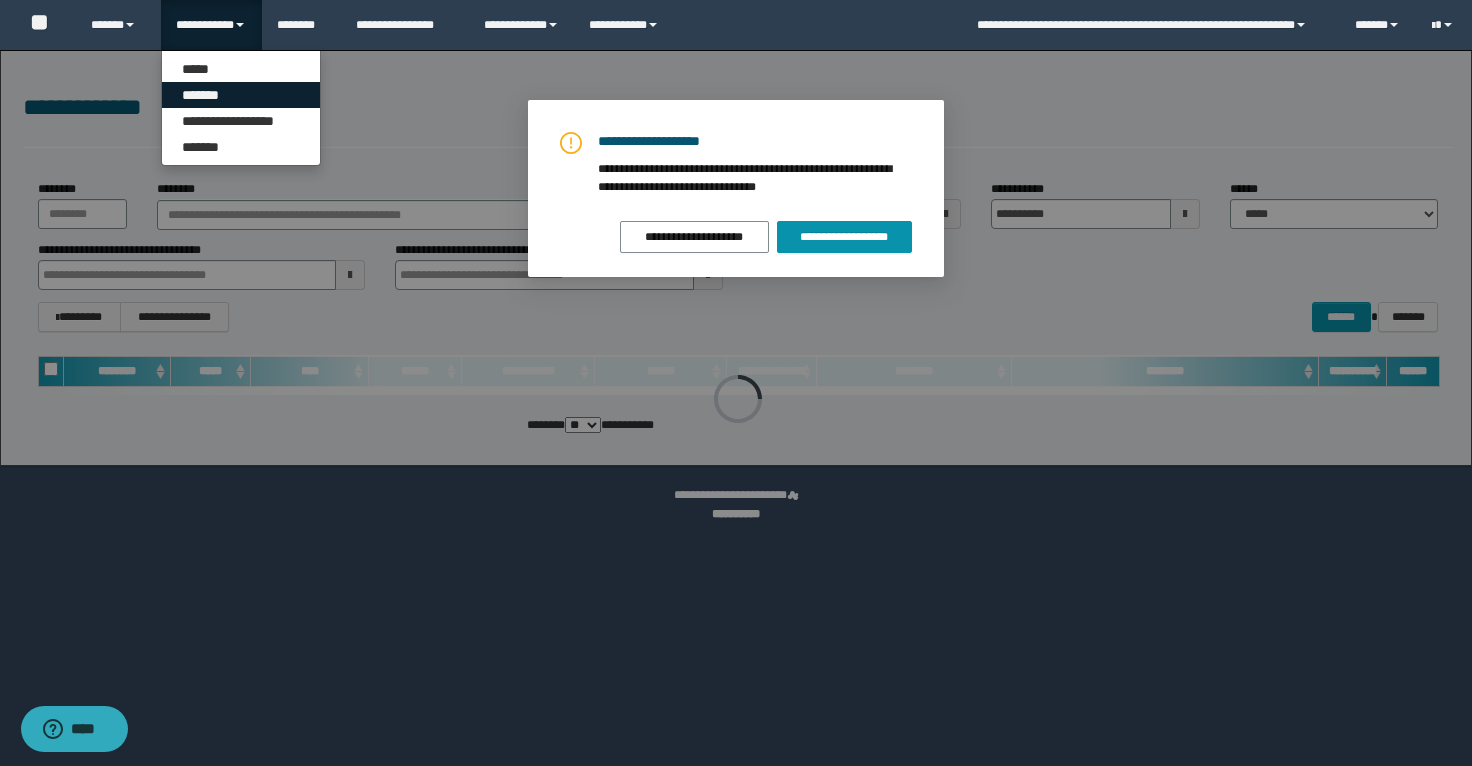 click on "*******" at bounding box center [241, 95] 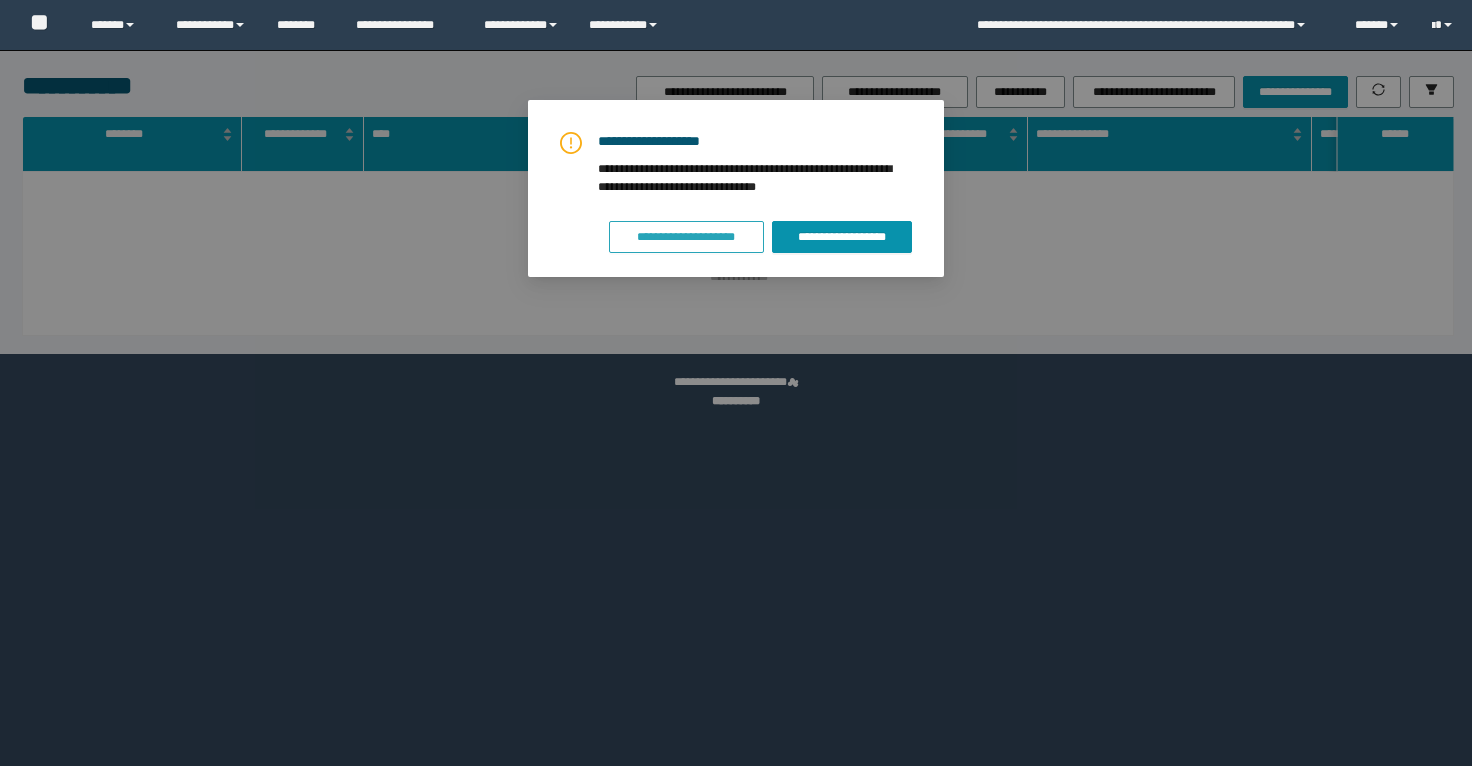 scroll, scrollTop: 0, scrollLeft: 0, axis: both 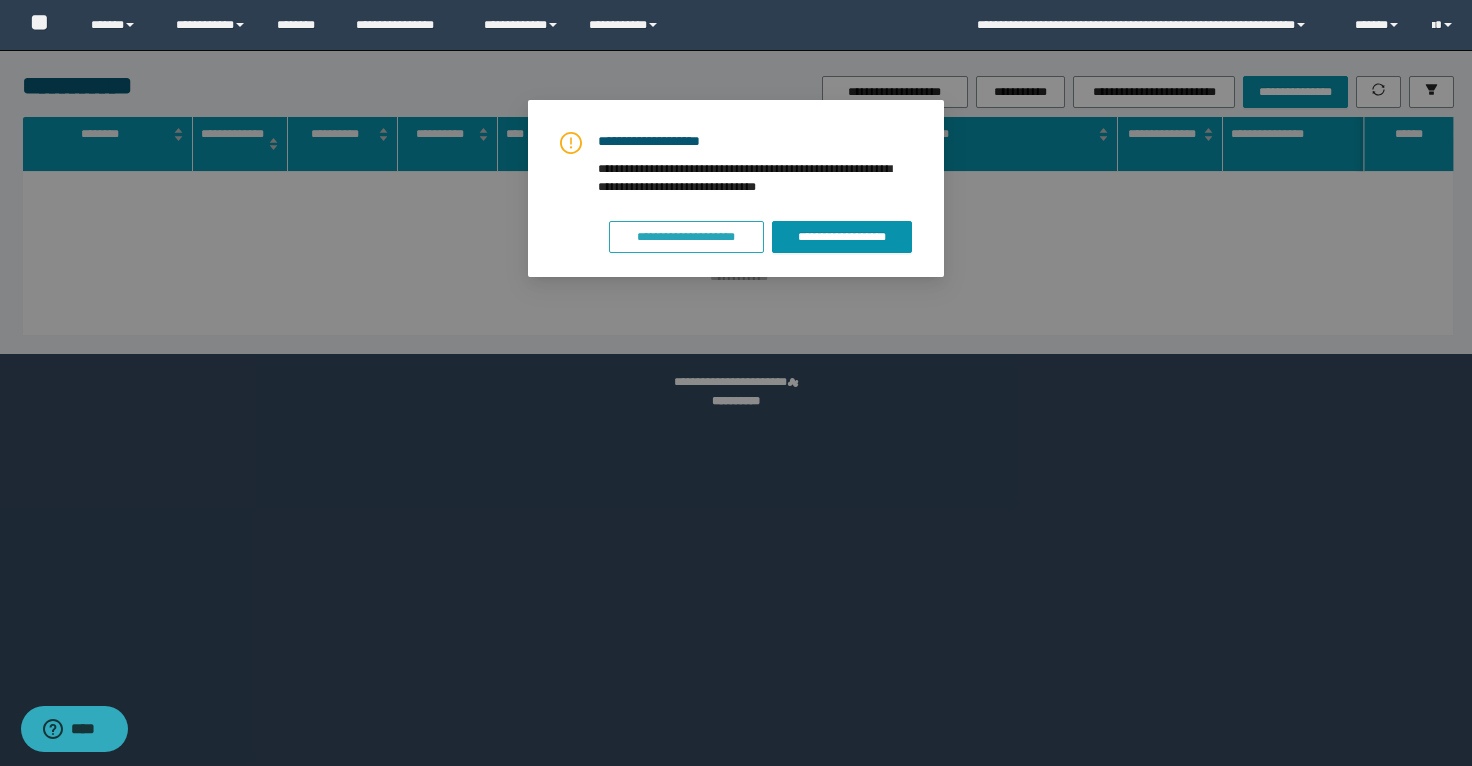 click on "**********" at bounding box center [686, 237] 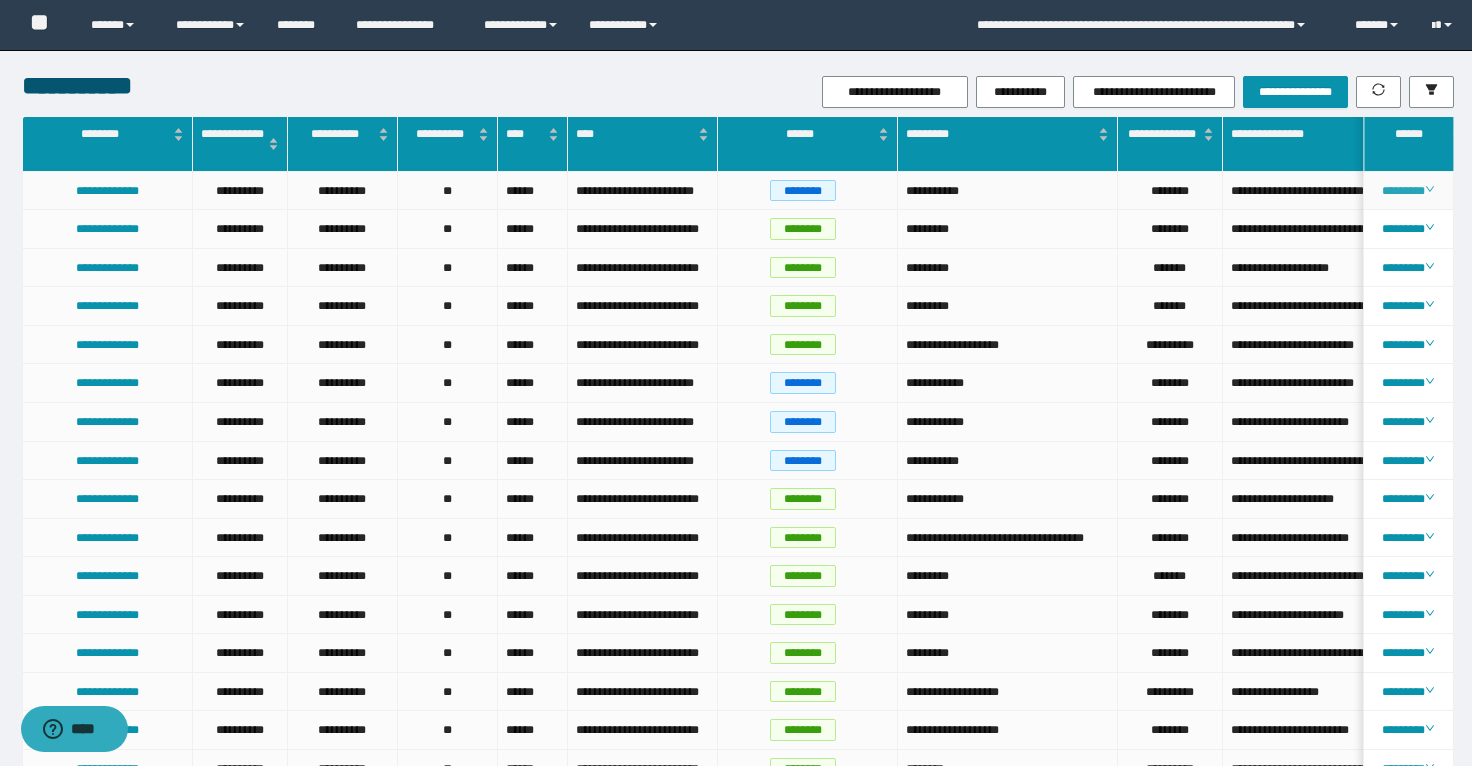 click on "********" at bounding box center [1408, 191] 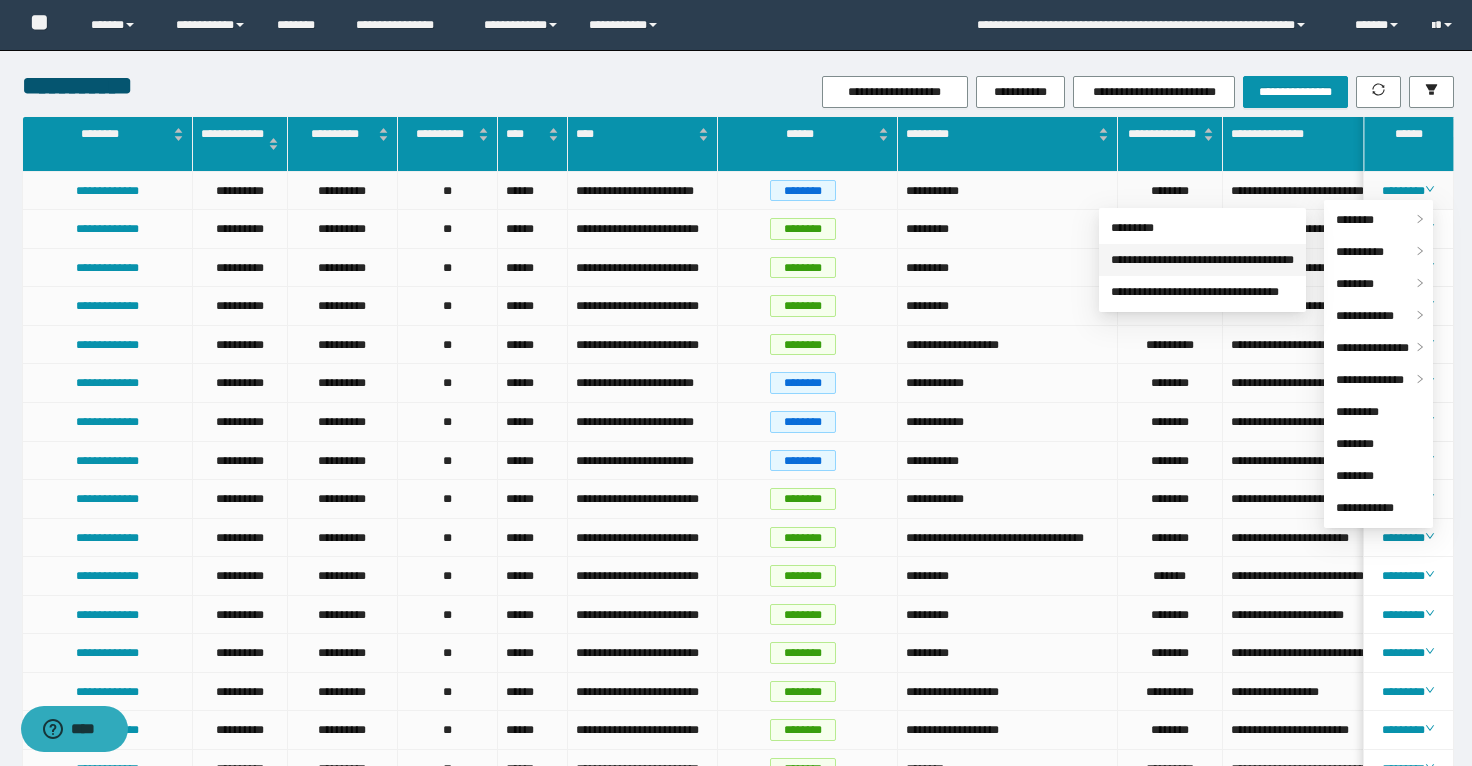 click on "**********" at bounding box center [1202, 260] 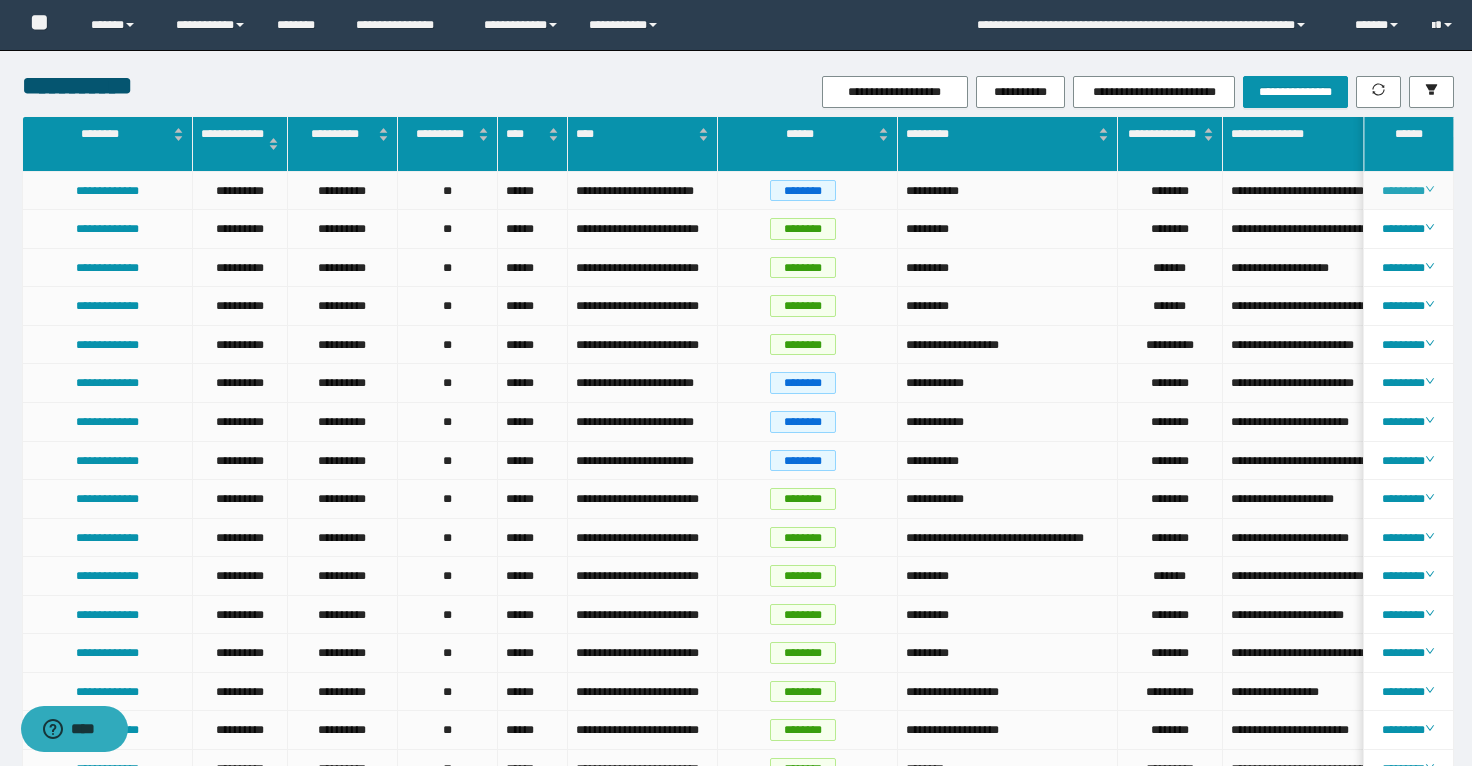 click on "********" at bounding box center [1408, 191] 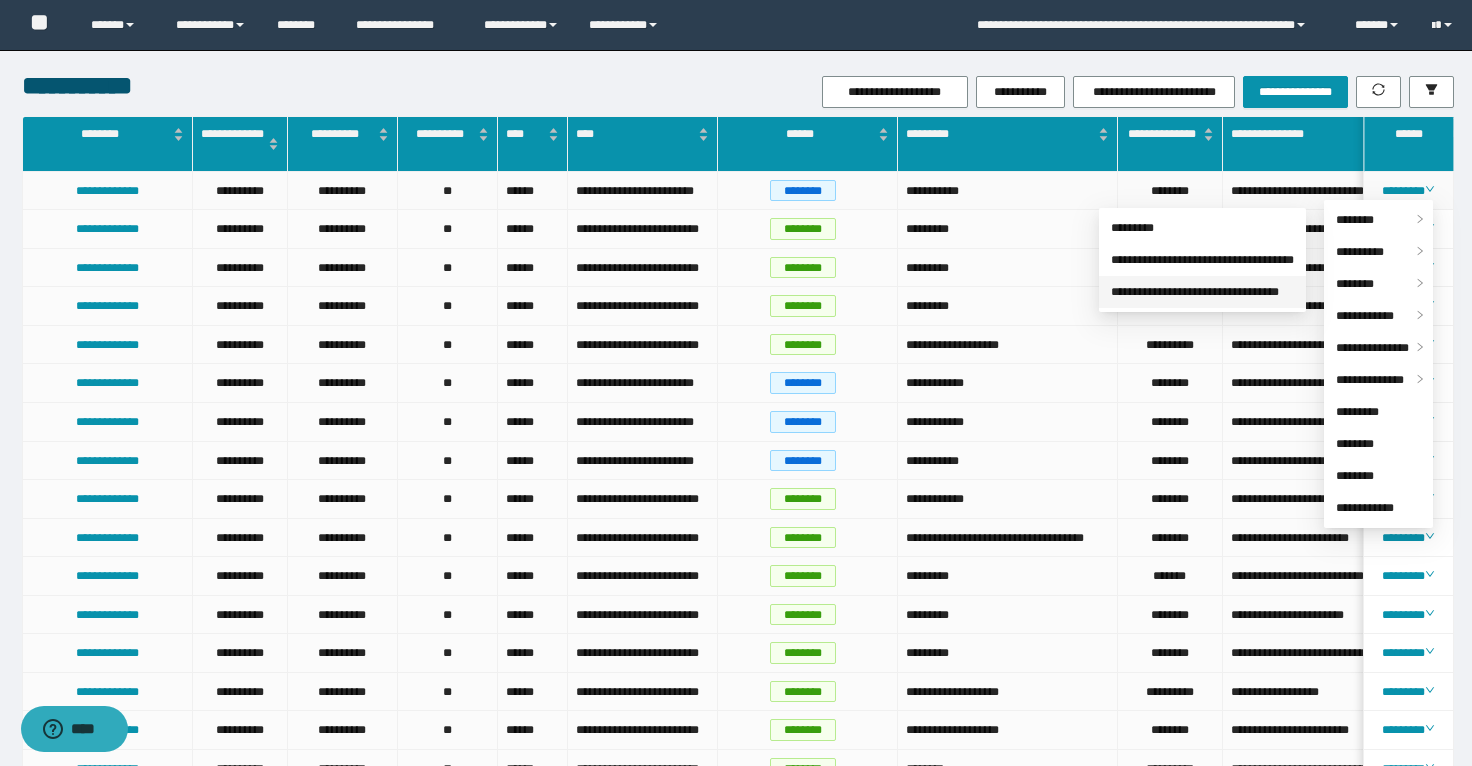 click on "**********" at bounding box center [1195, 292] 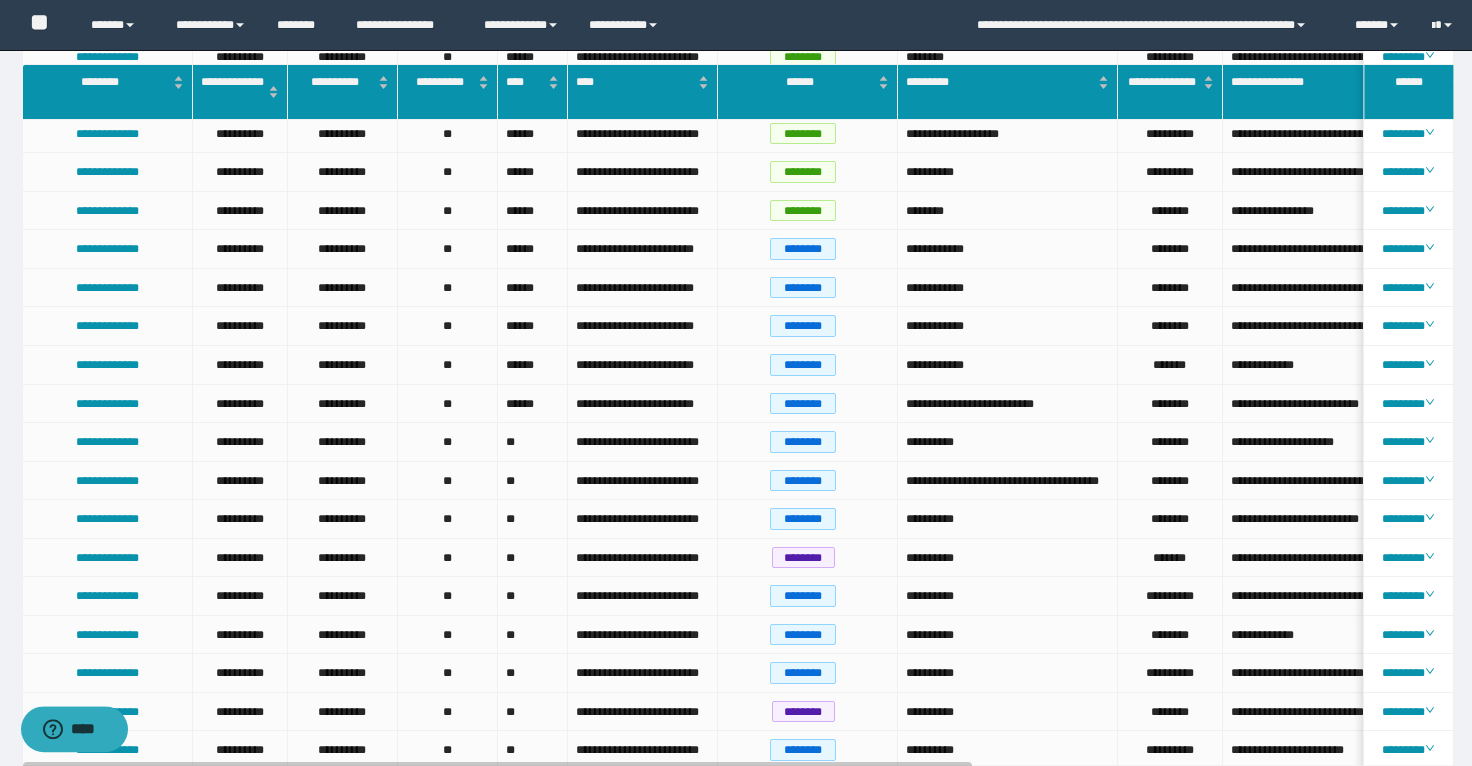 scroll, scrollTop: 805, scrollLeft: 0, axis: vertical 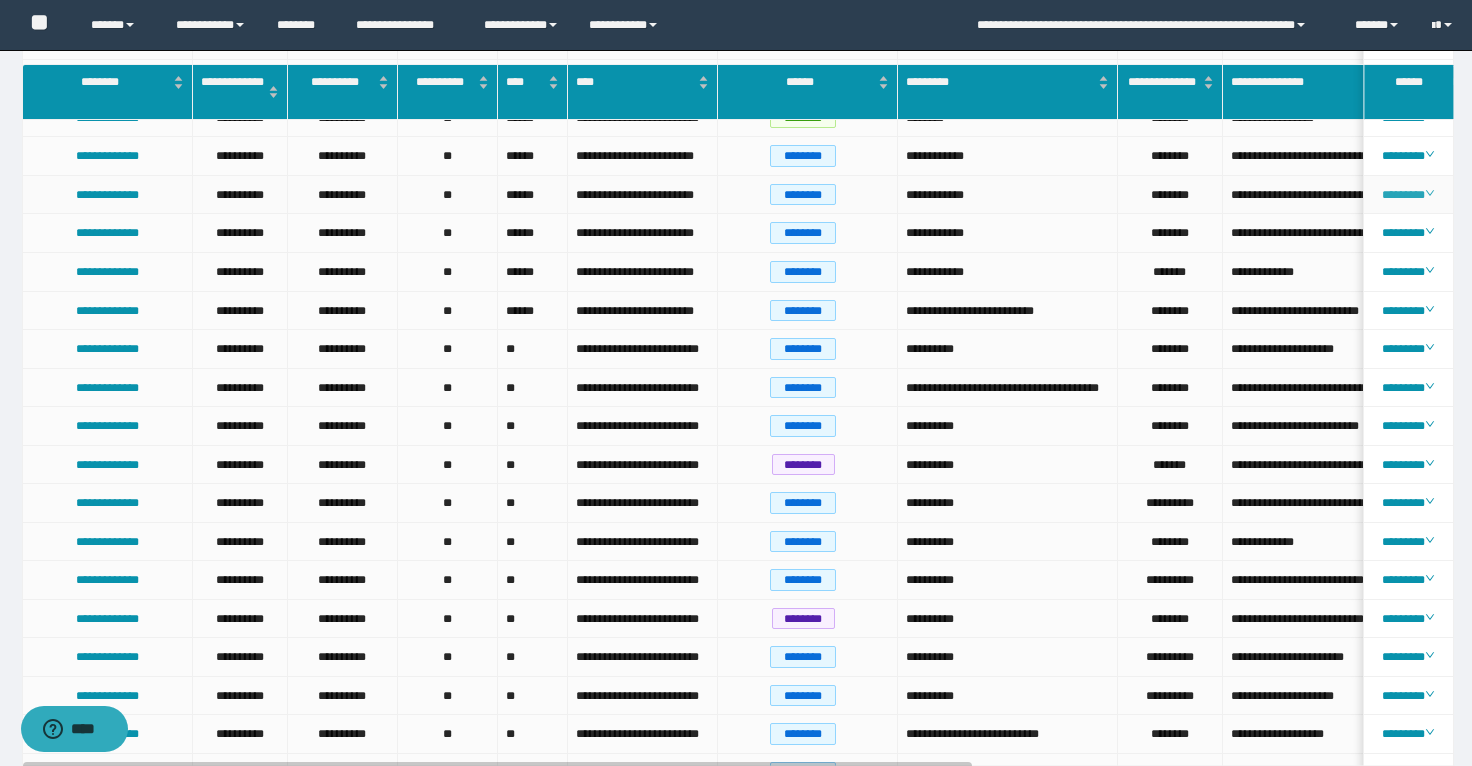click on "********" at bounding box center [1408, 195] 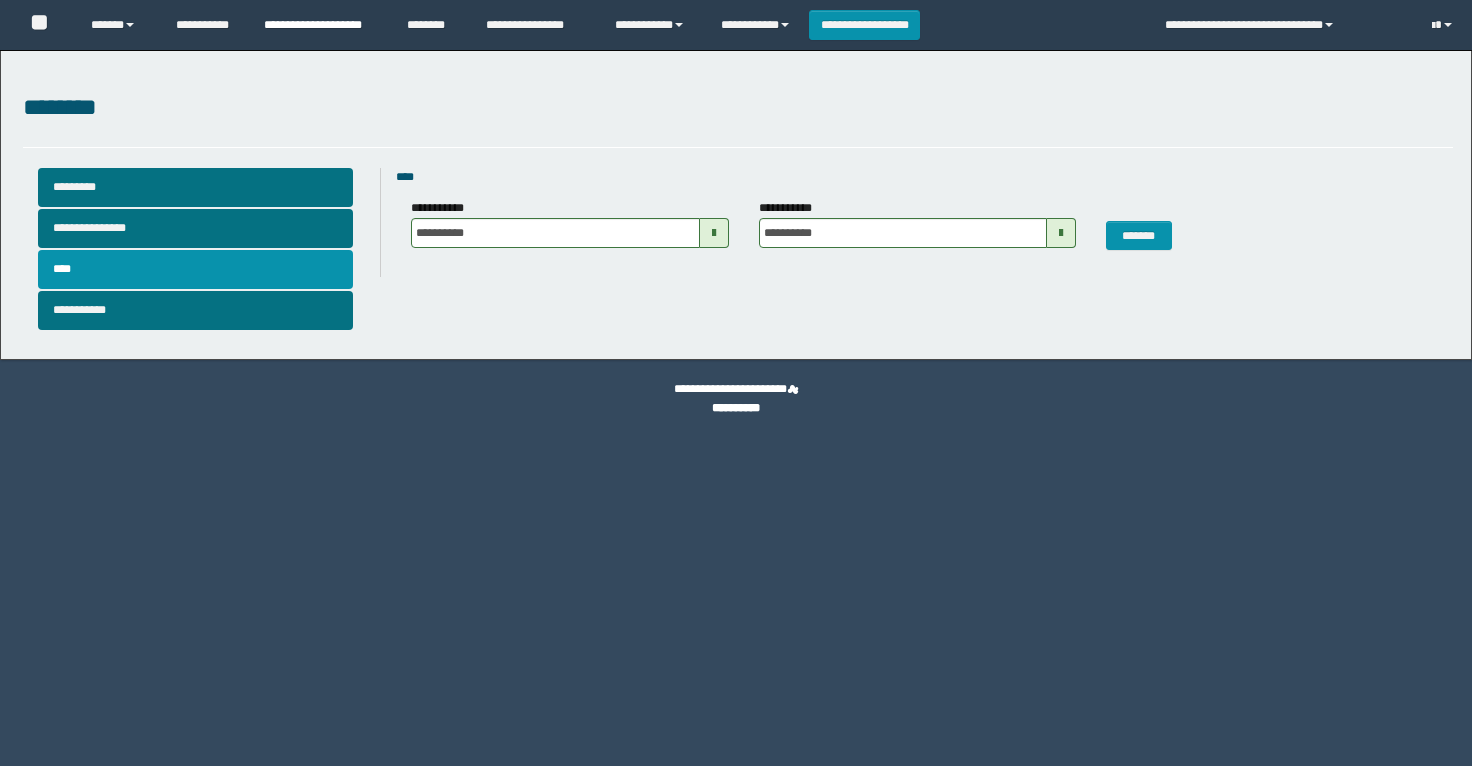 scroll, scrollTop: 0, scrollLeft: 0, axis: both 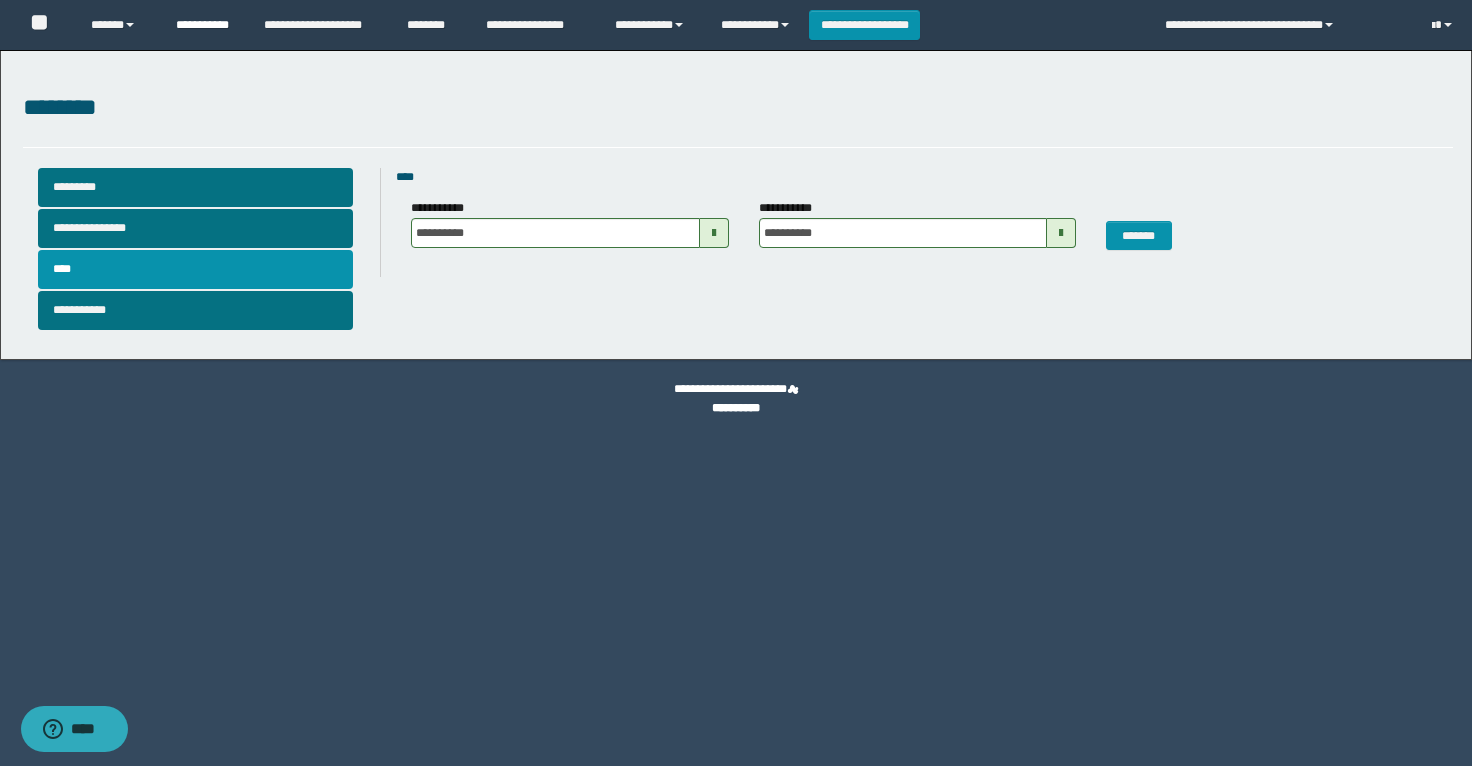 click on "**********" at bounding box center (205, 25) 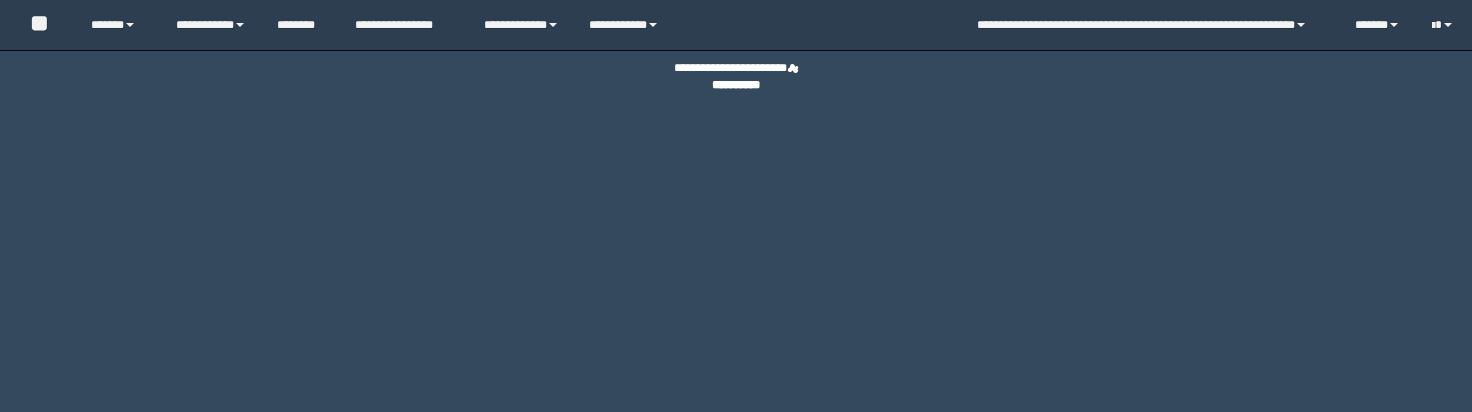 scroll, scrollTop: 0, scrollLeft: 0, axis: both 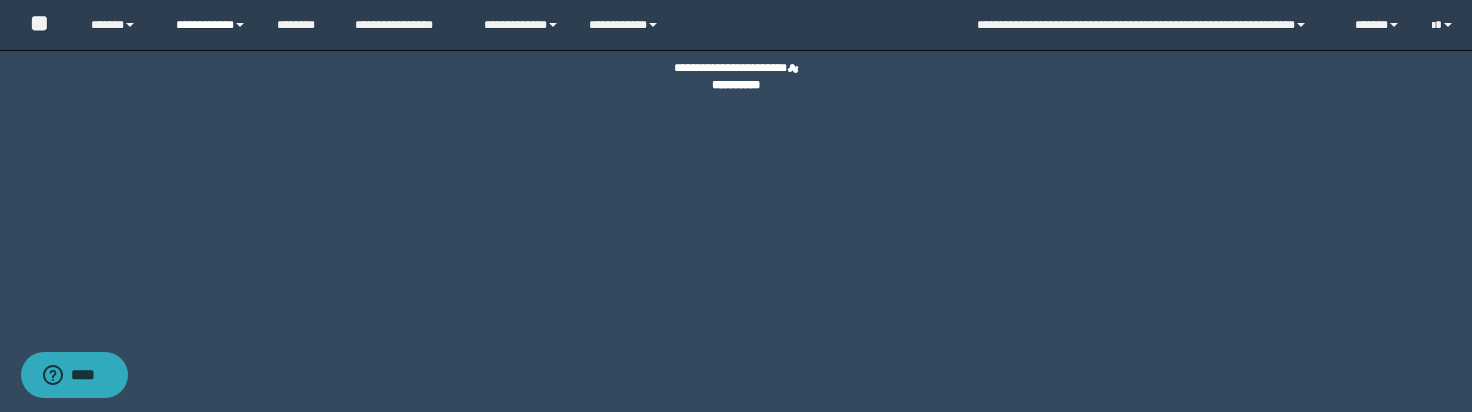 click on "**********" at bounding box center [211, 25] 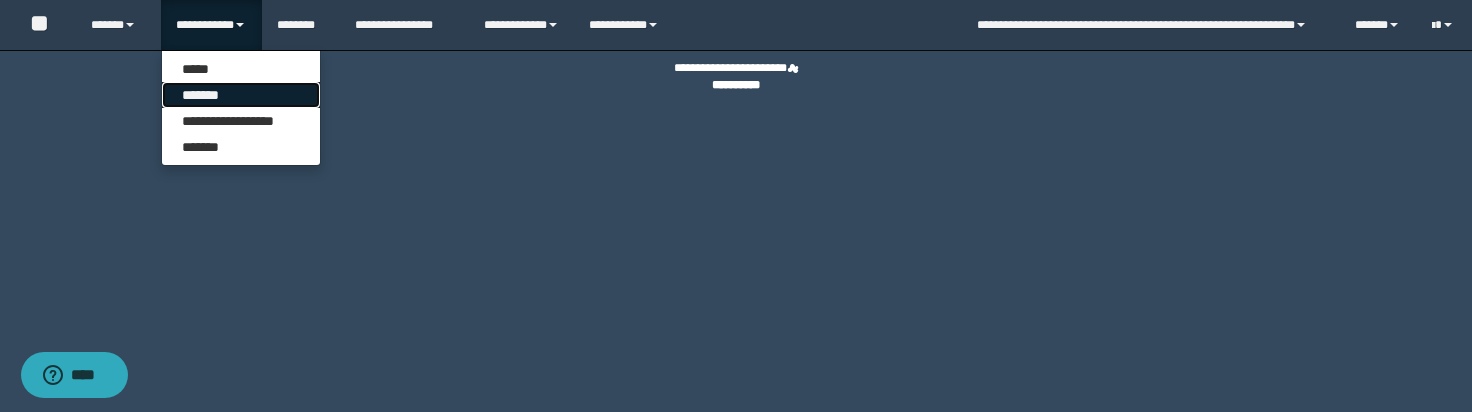 click on "*******" at bounding box center [241, 95] 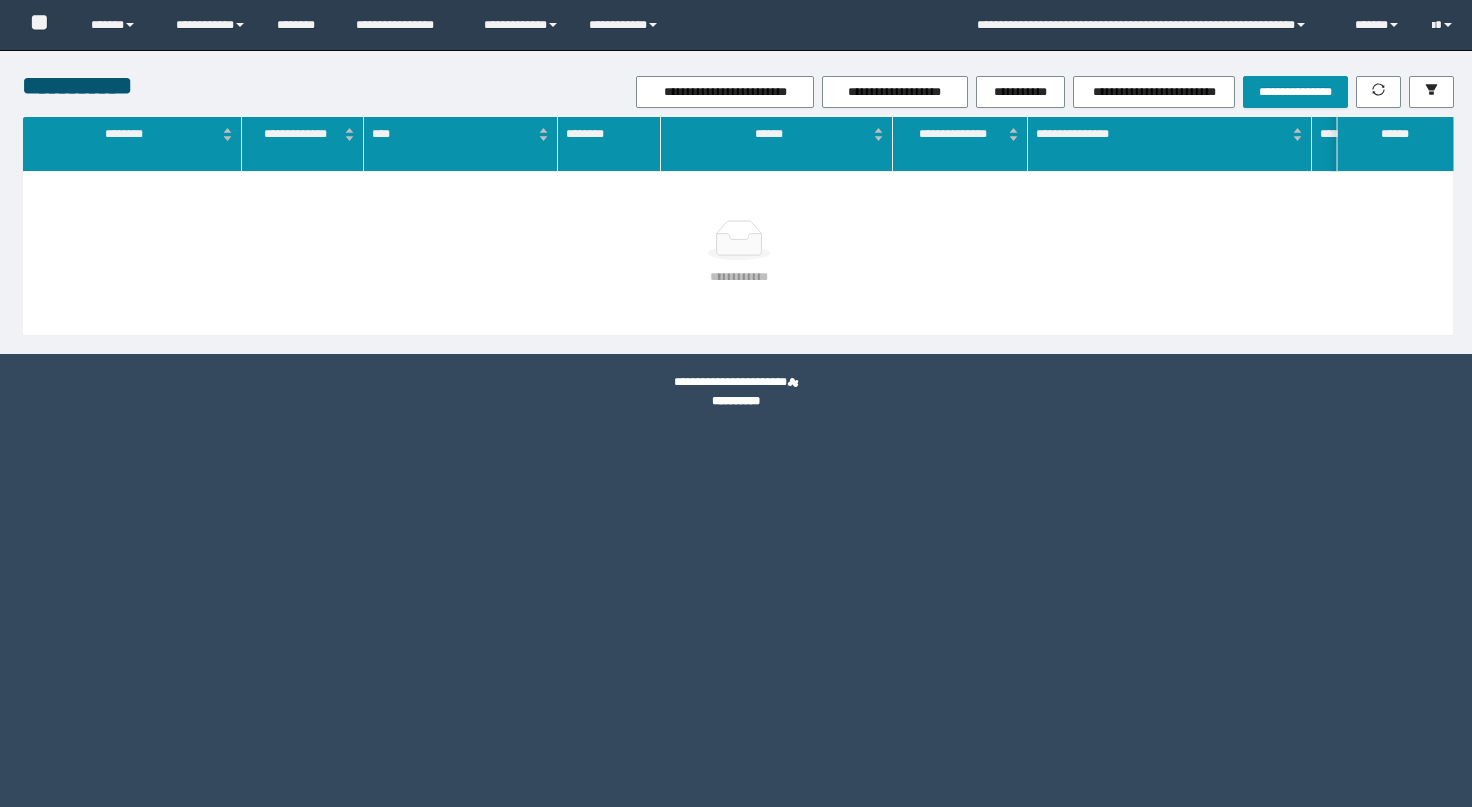 scroll, scrollTop: 0, scrollLeft: 0, axis: both 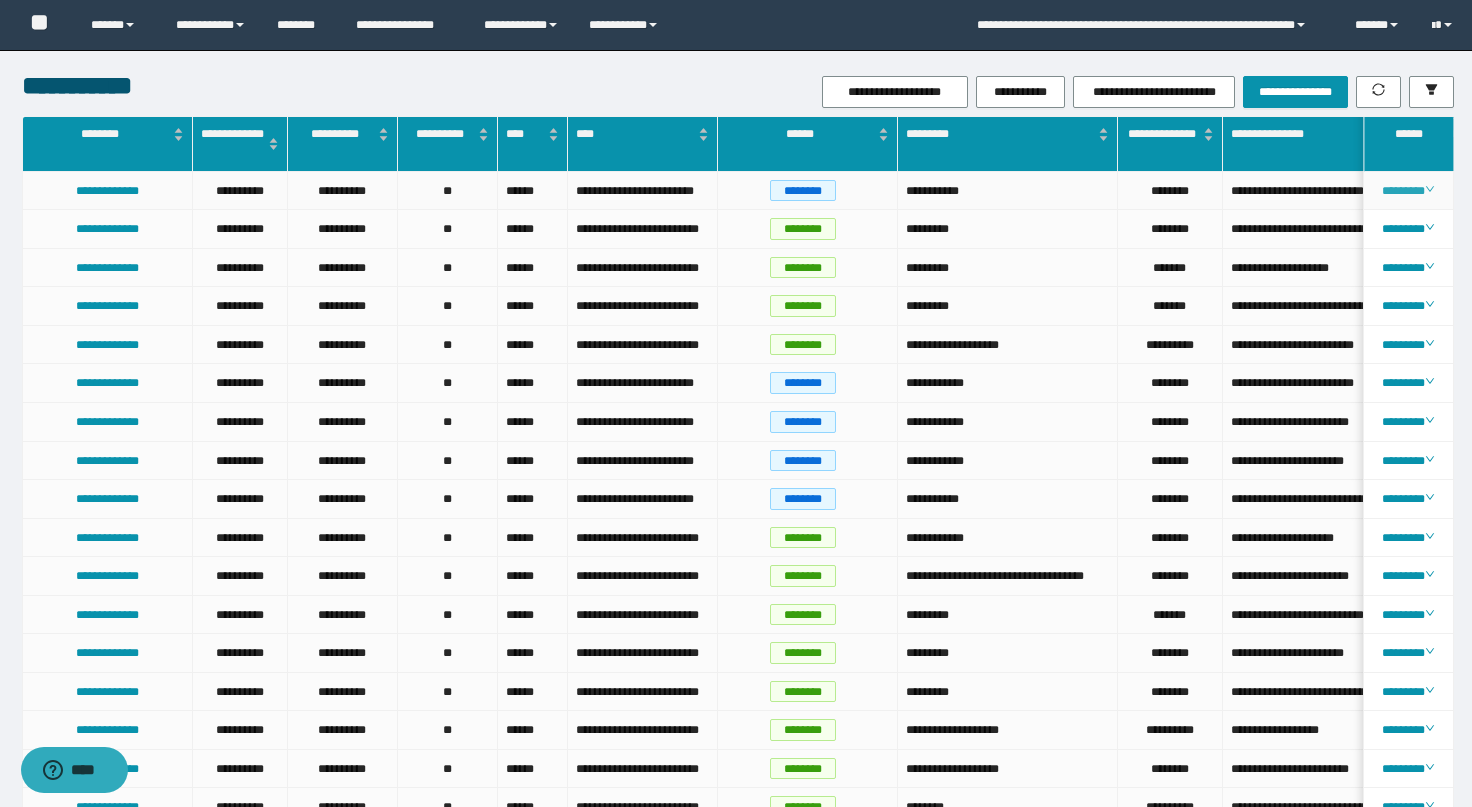 click on "********" at bounding box center [1408, 191] 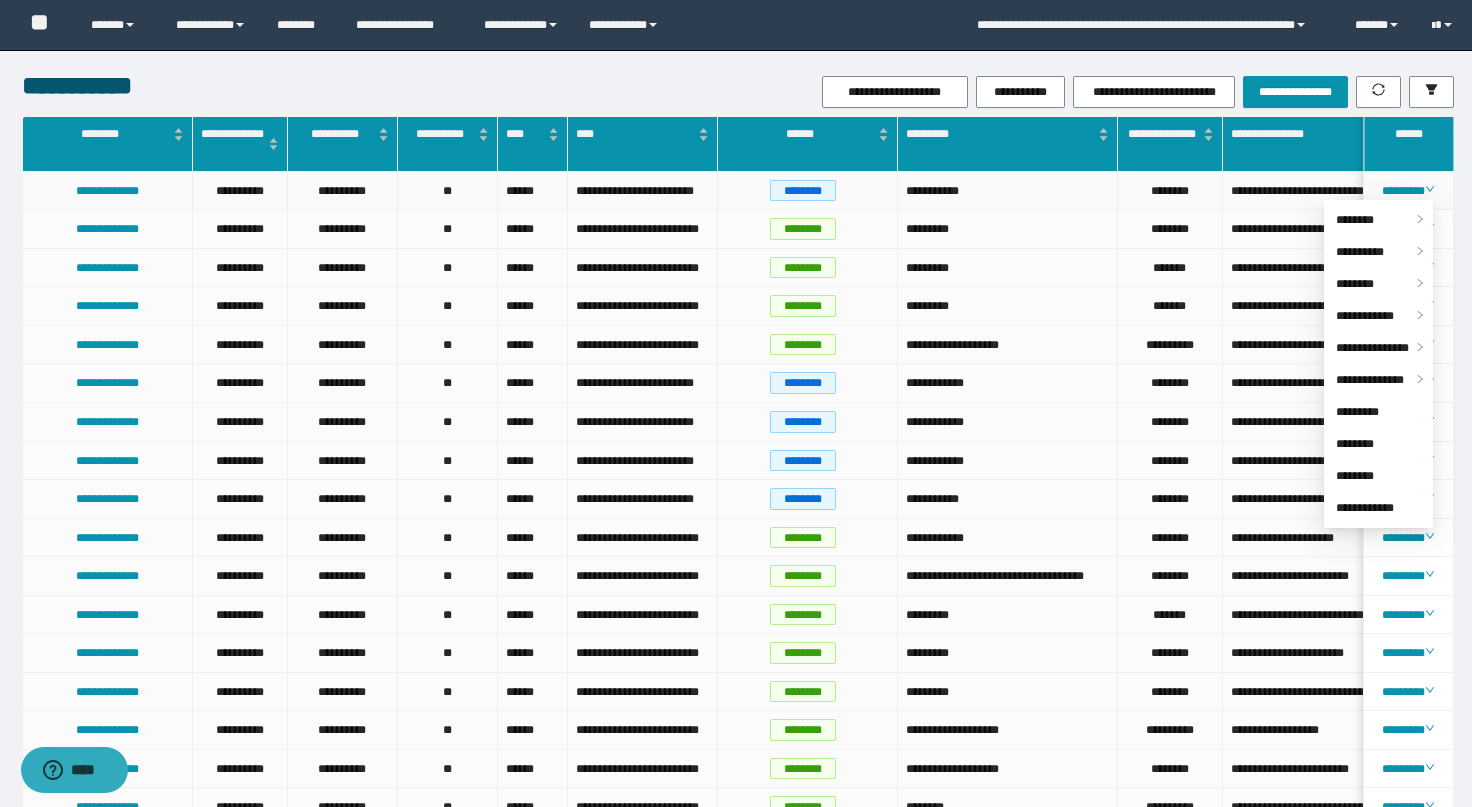 click on "********" at bounding box center [1170, 191] 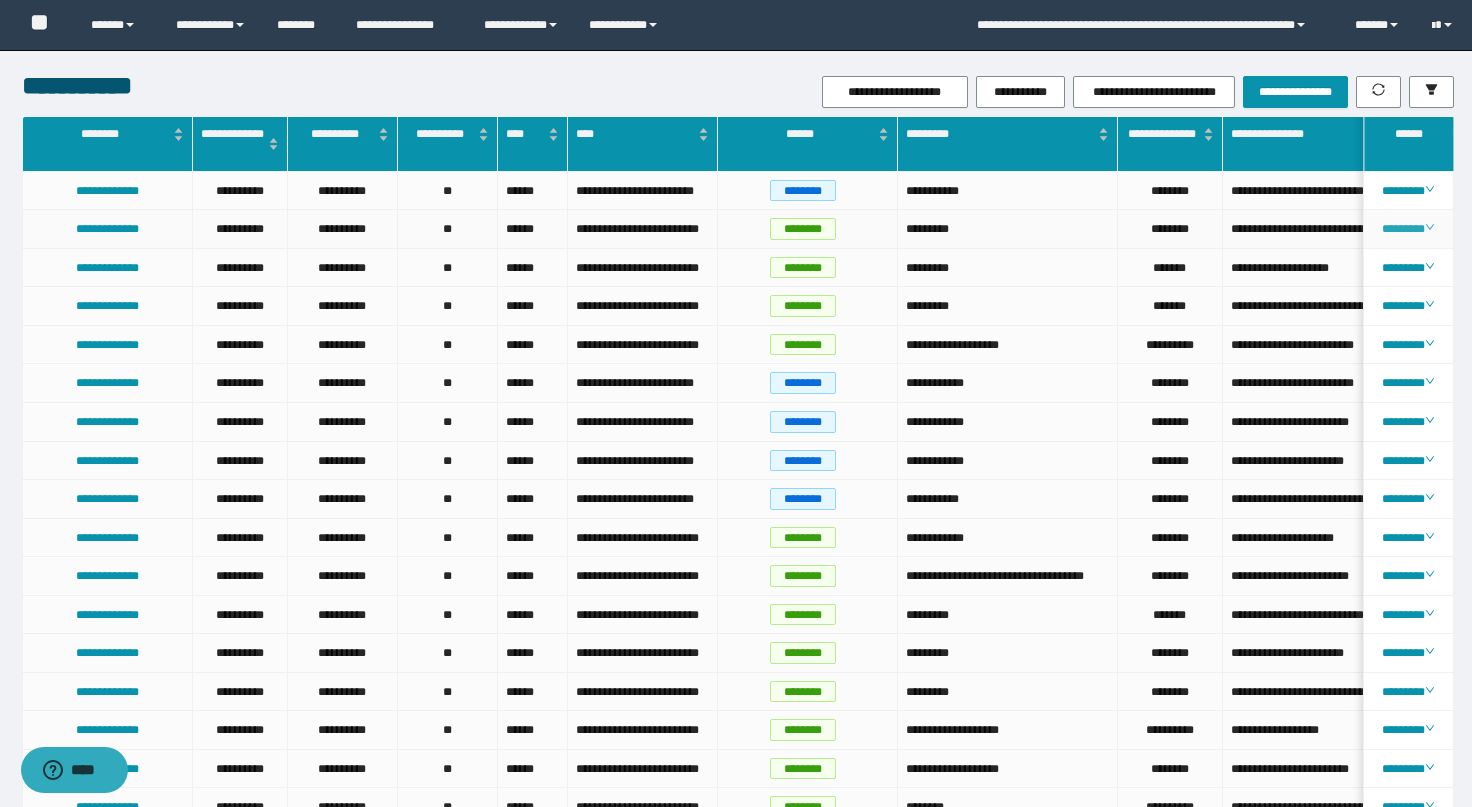 click on "********" at bounding box center [1408, 229] 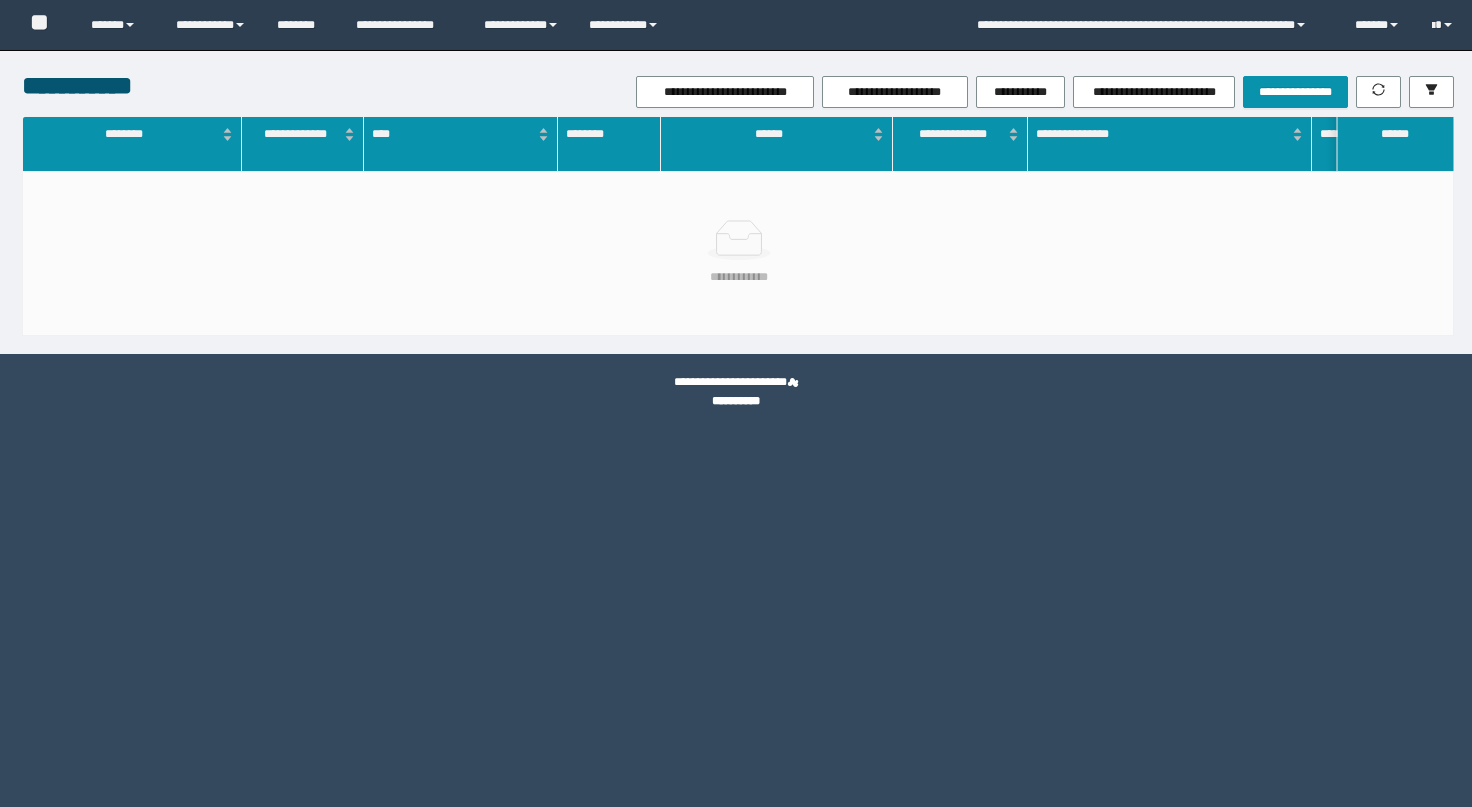 scroll, scrollTop: 0, scrollLeft: 0, axis: both 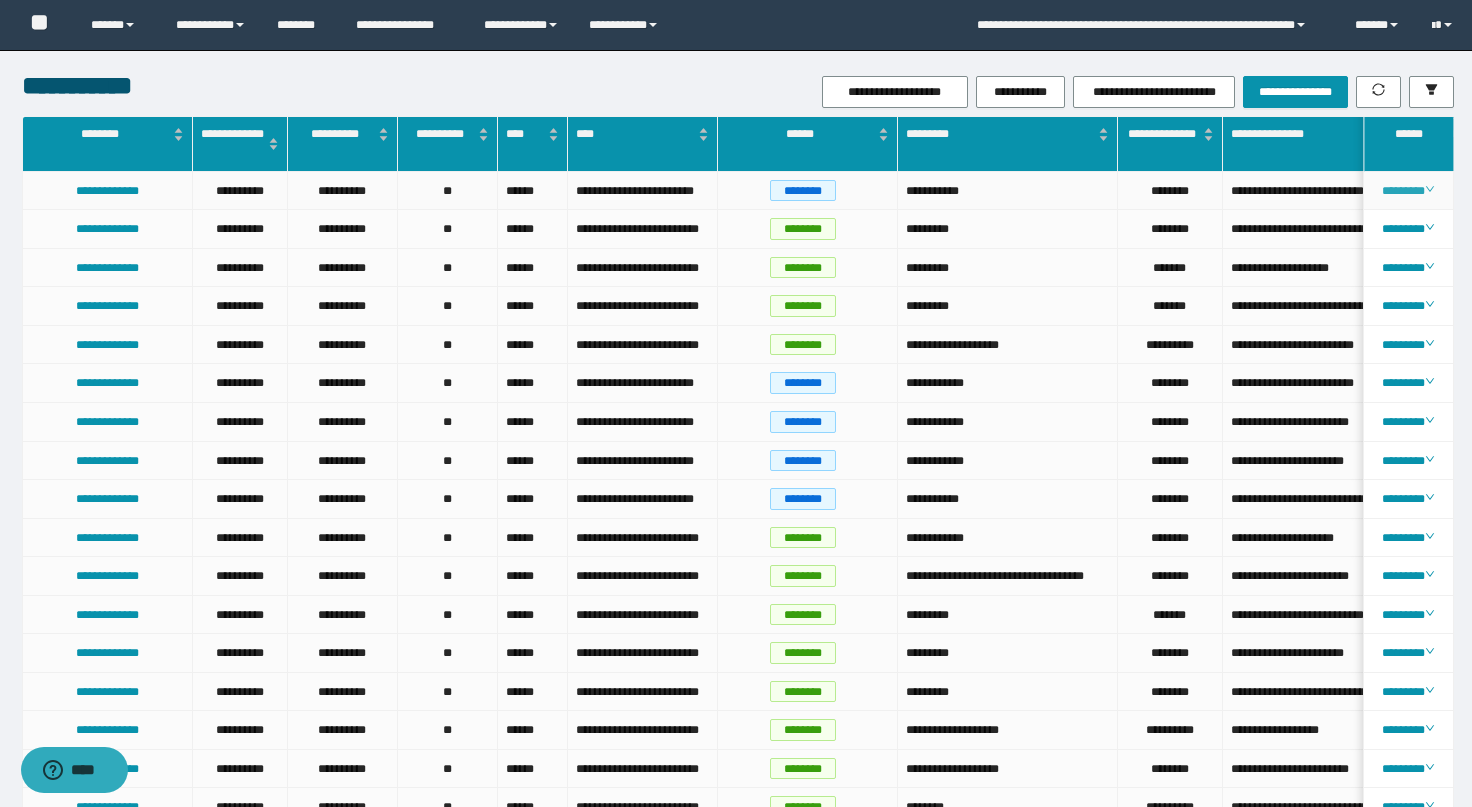 click on "********" at bounding box center (1408, 191) 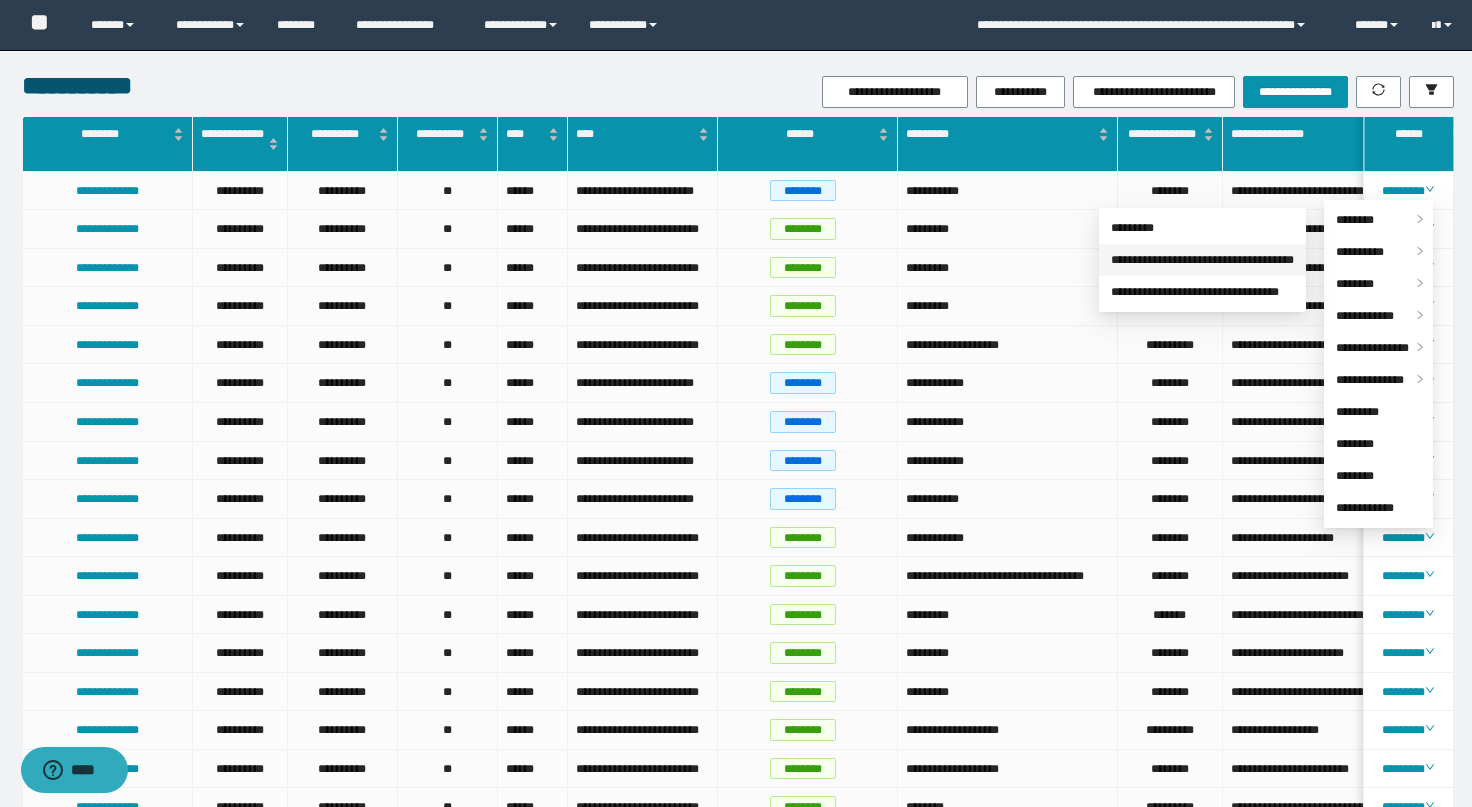 click on "**********" at bounding box center (1202, 260) 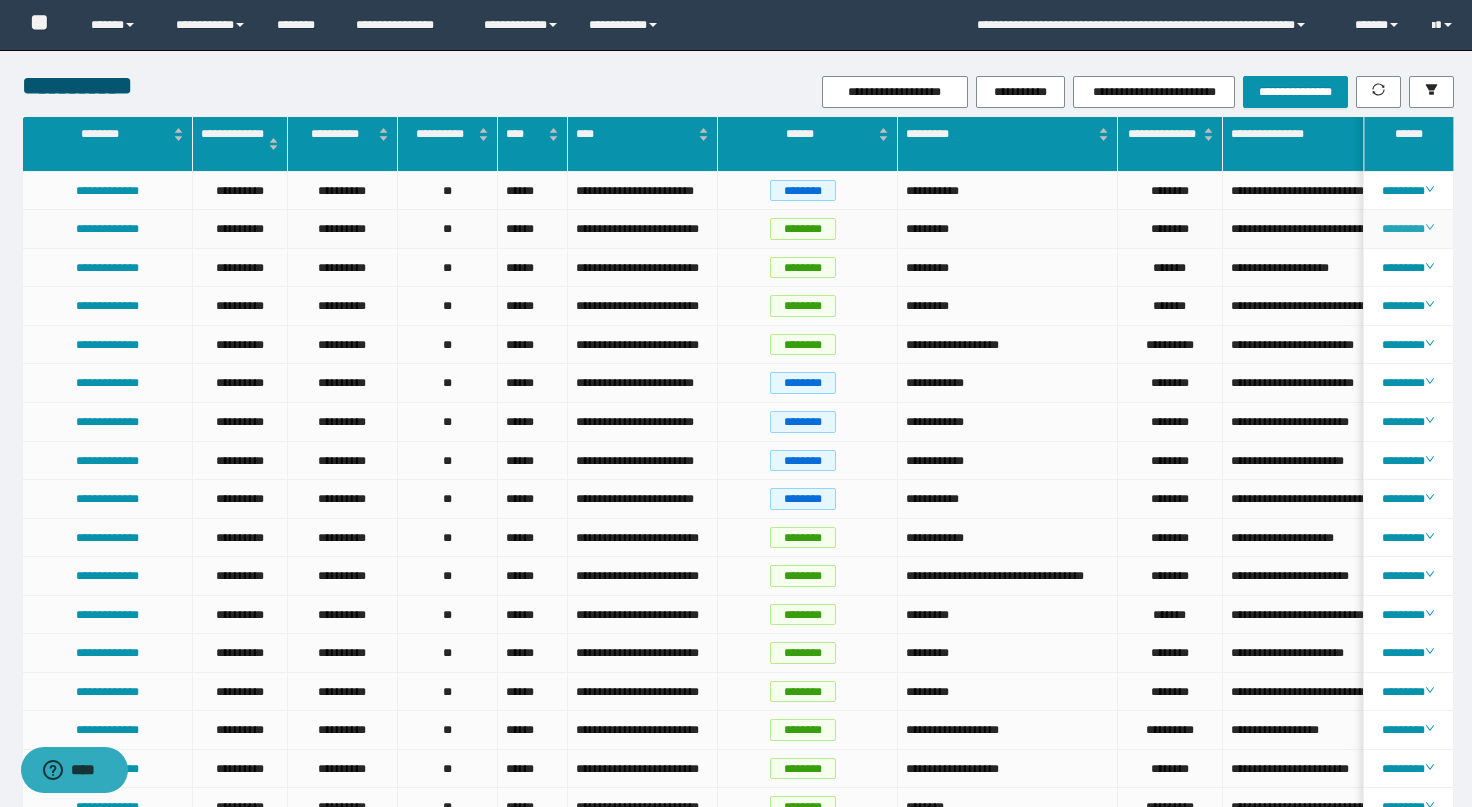 click on "********" at bounding box center (1408, 229) 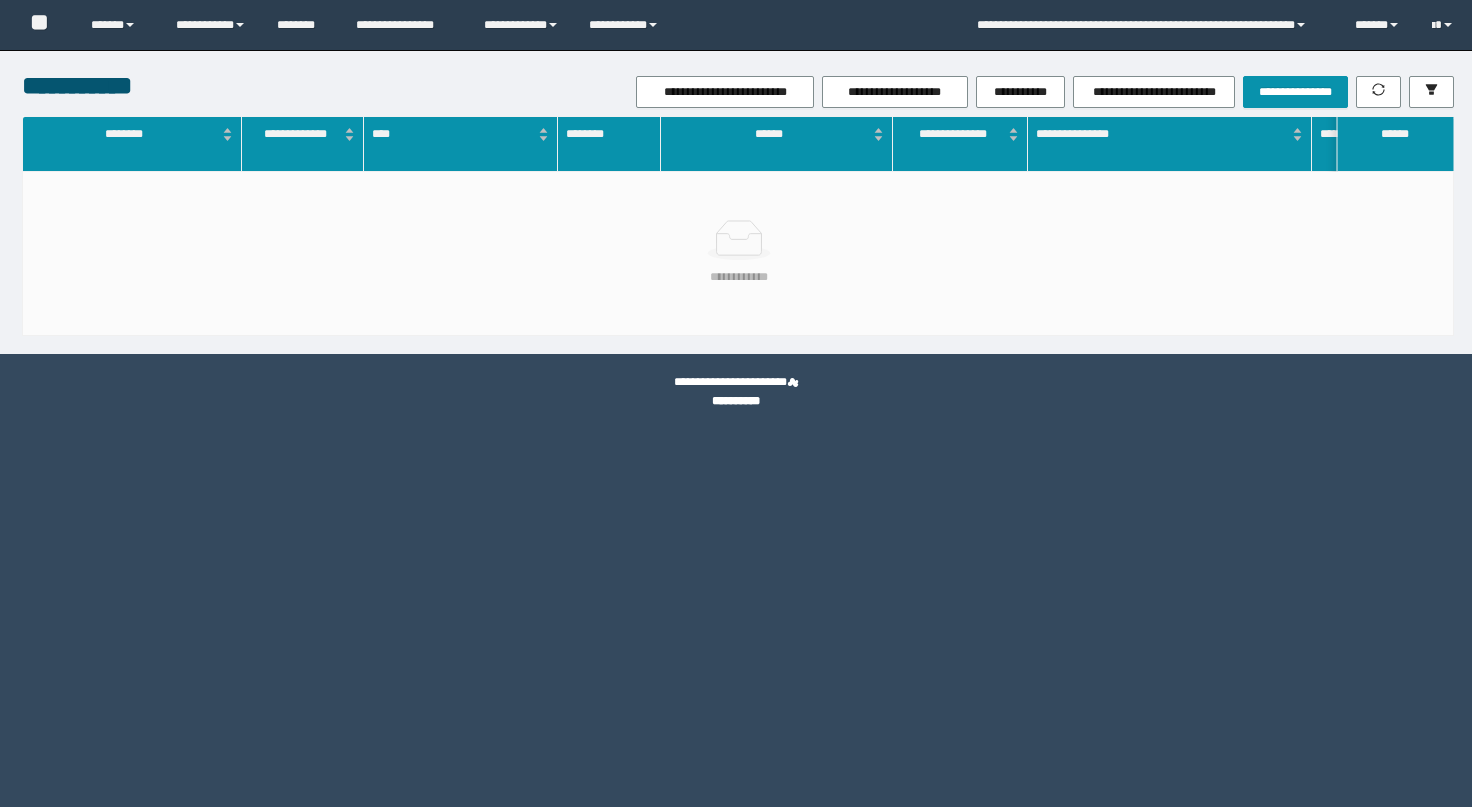 scroll, scrollTop: 0, scrollLeft: 0, axis: both 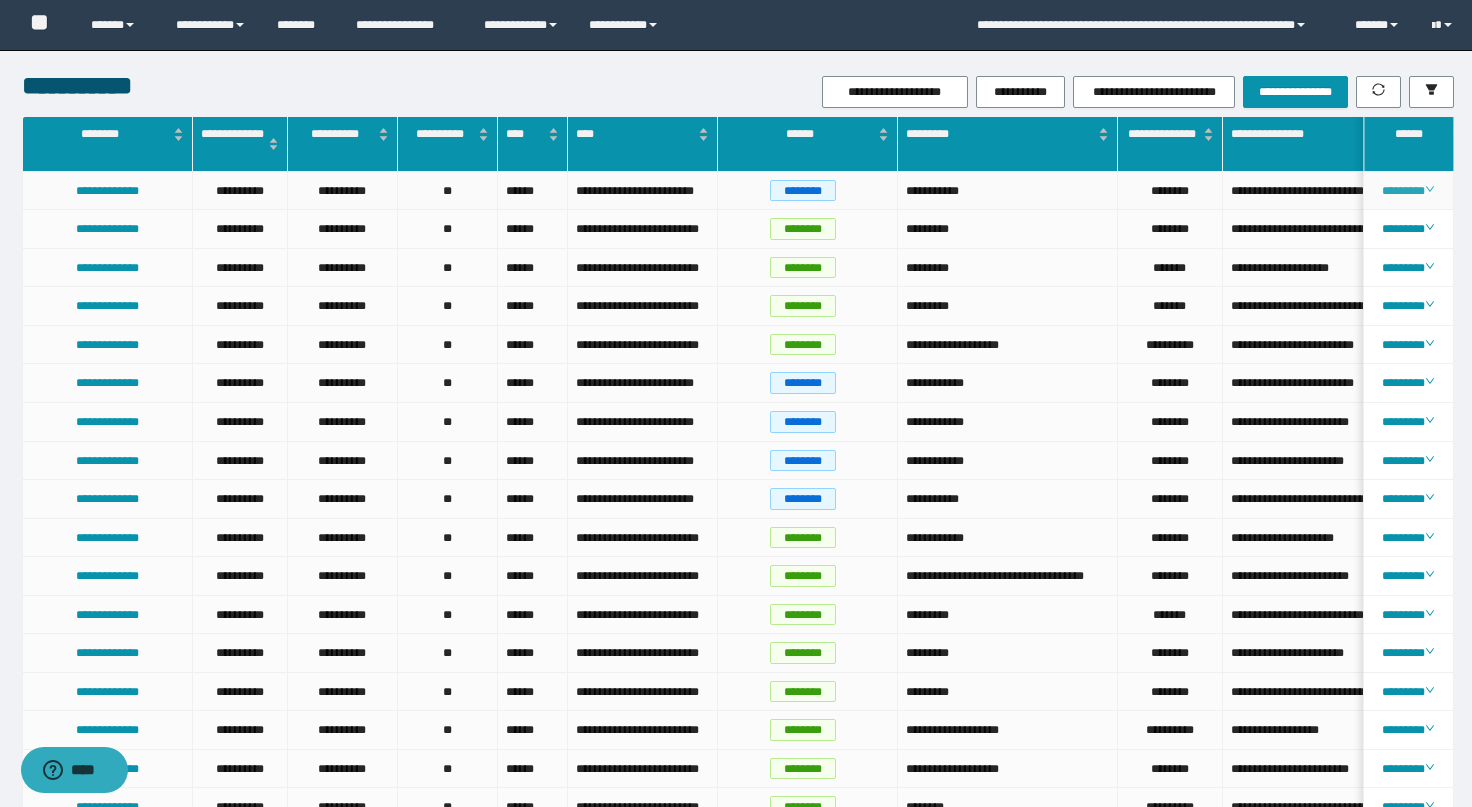 click on "********" at bounding box center (1408, 191) 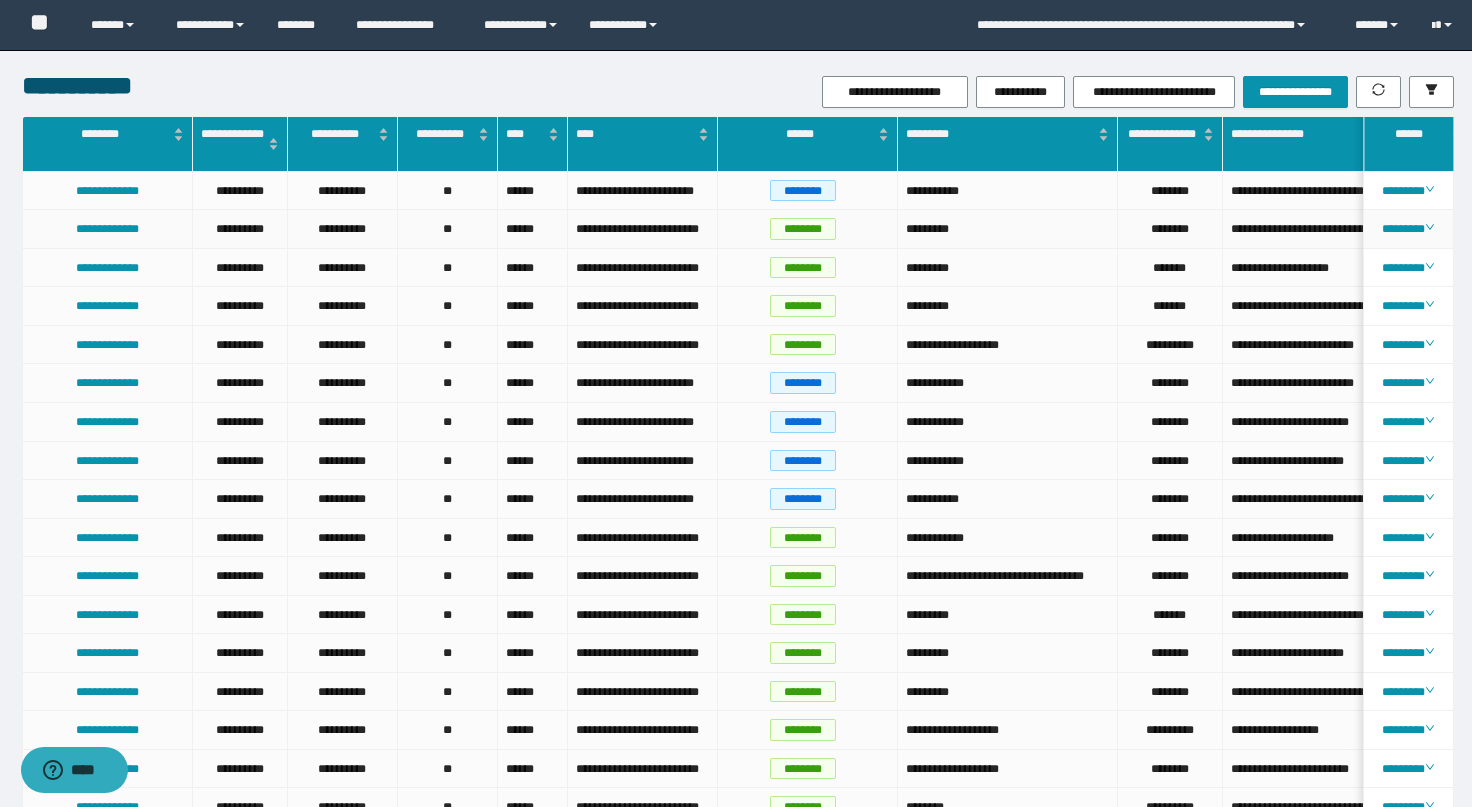 click on "********" at bounding box center [808, 229] 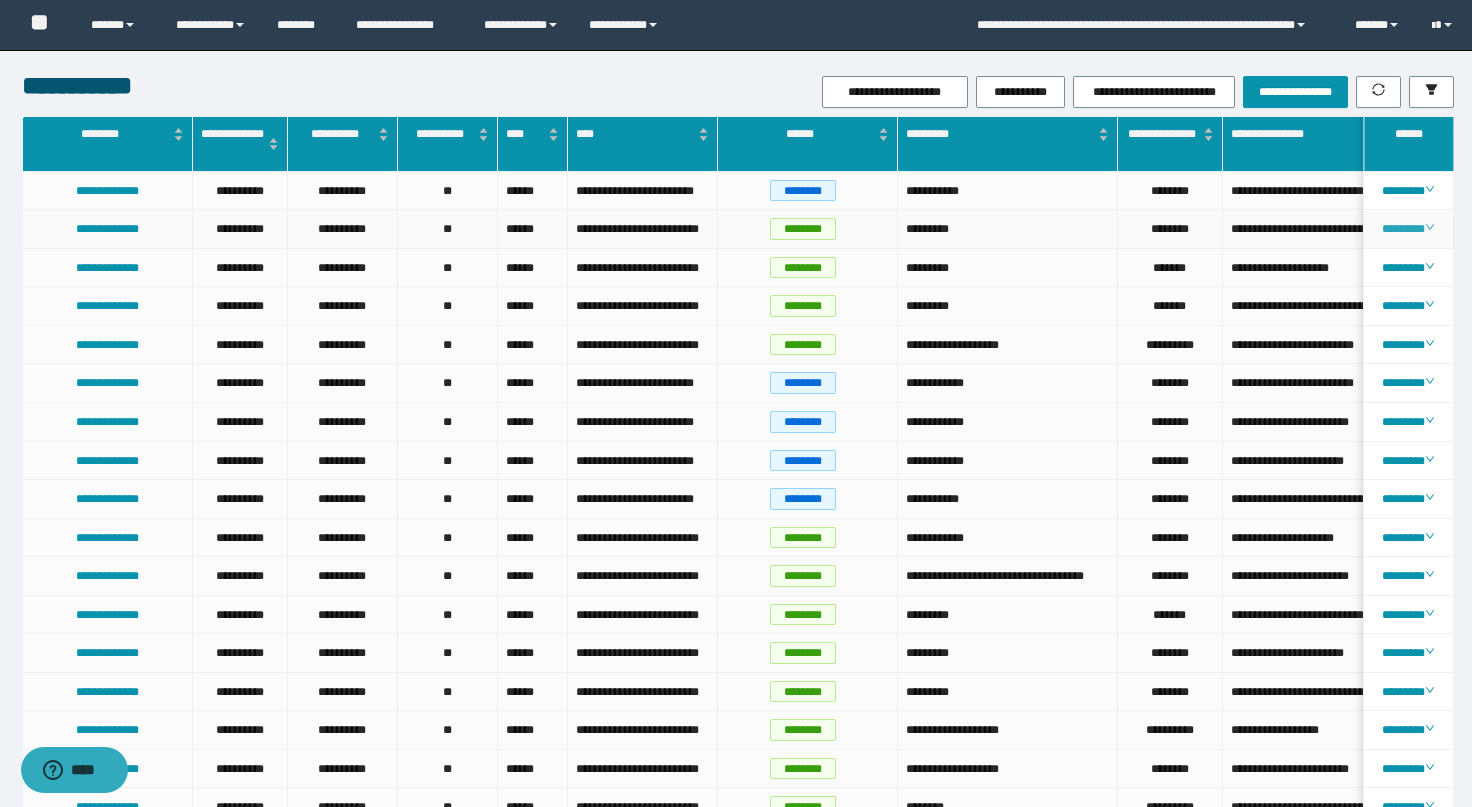 click on "********" at bounding box center (1408, 229) 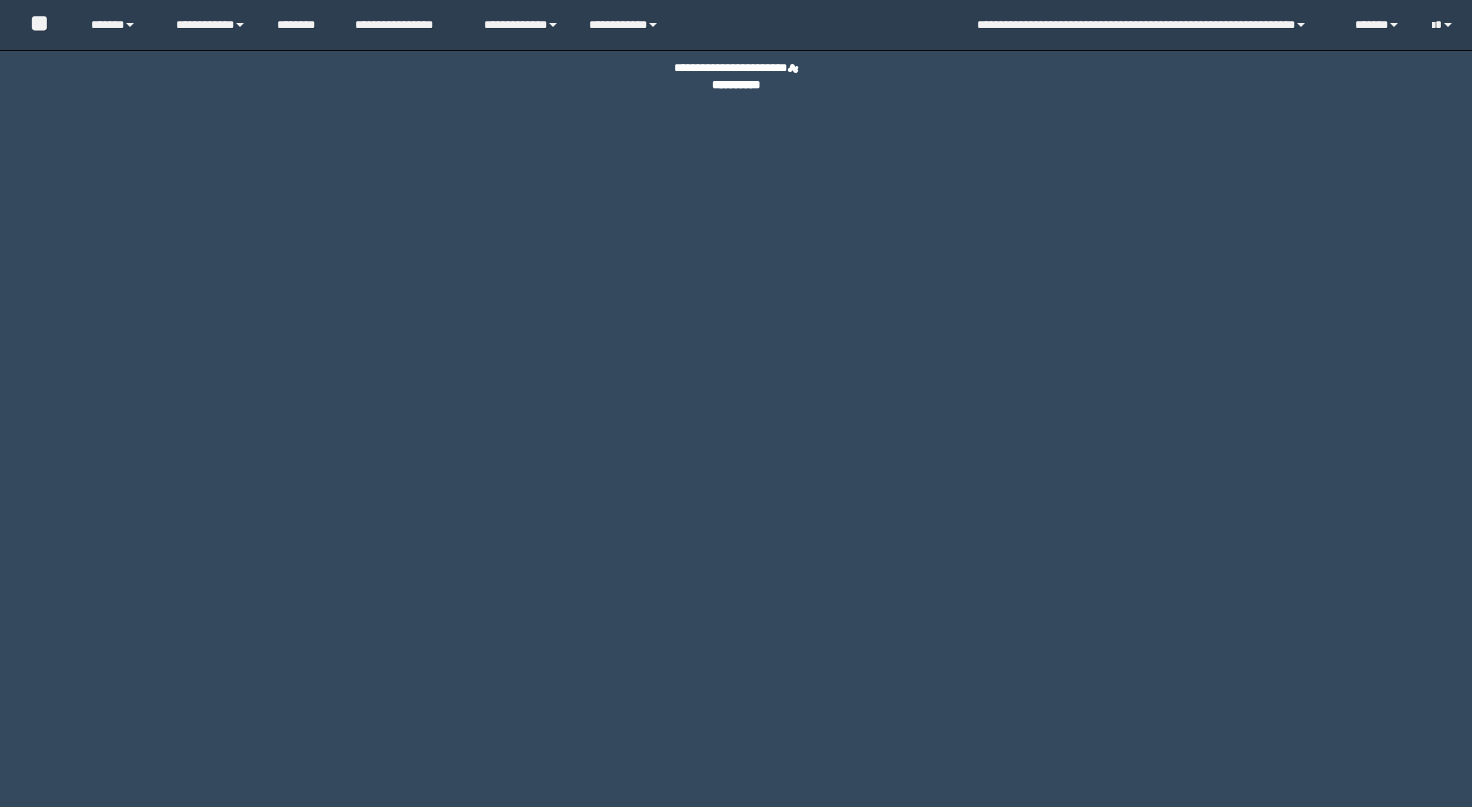 scroll, scrollTop: 0, scrollLeft: 0, axis: both 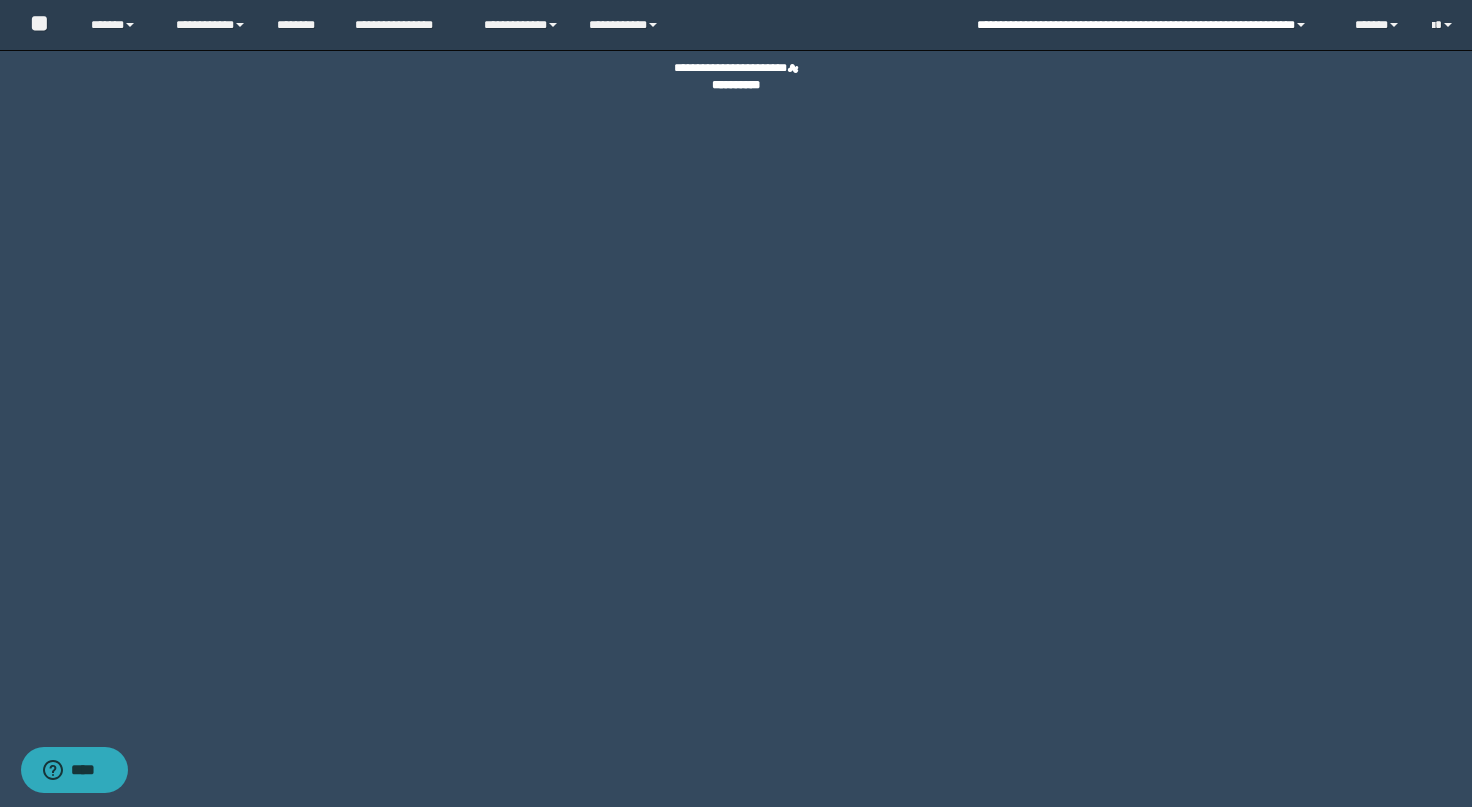 click on "**********" at bounding box center (1151, 25) 